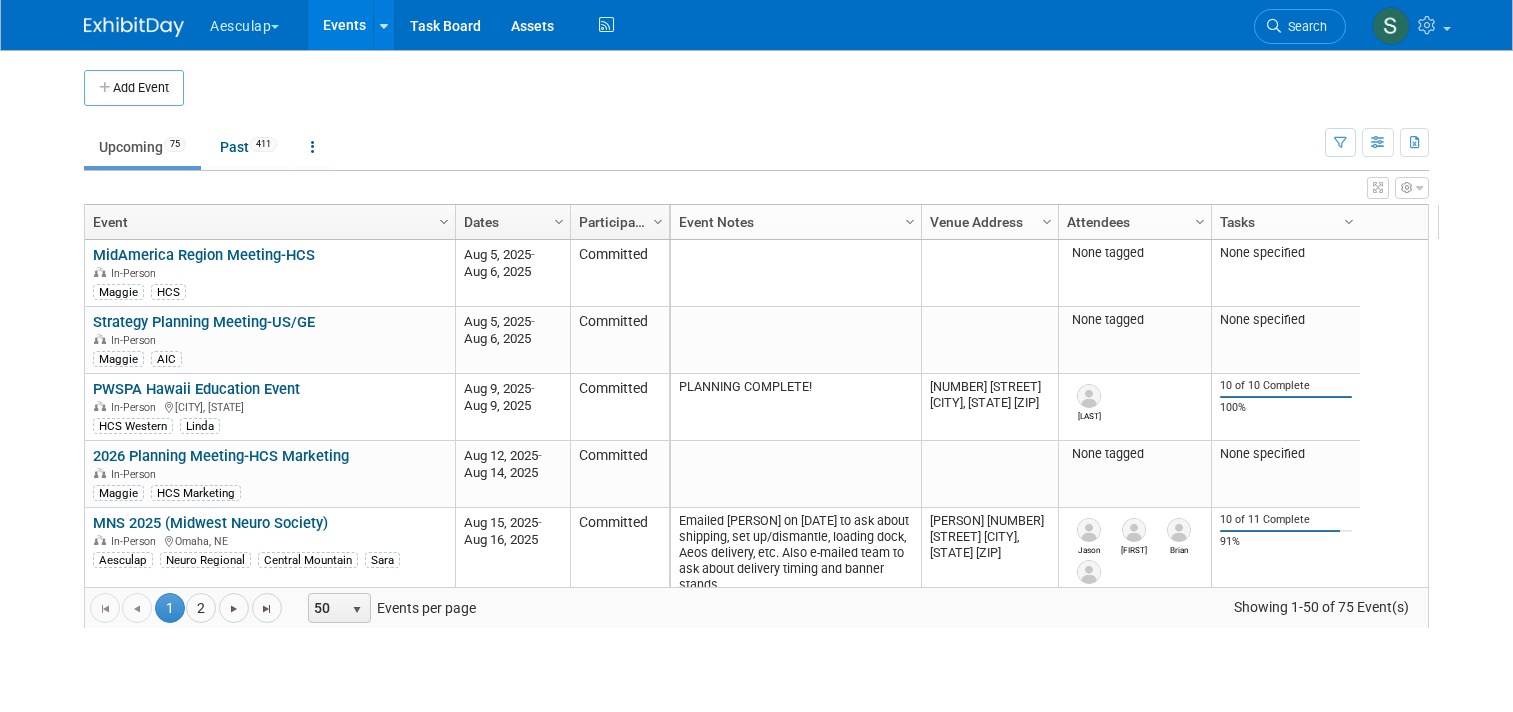 scroll, scrollTop: 0, scrollLeft: 0, axis: both 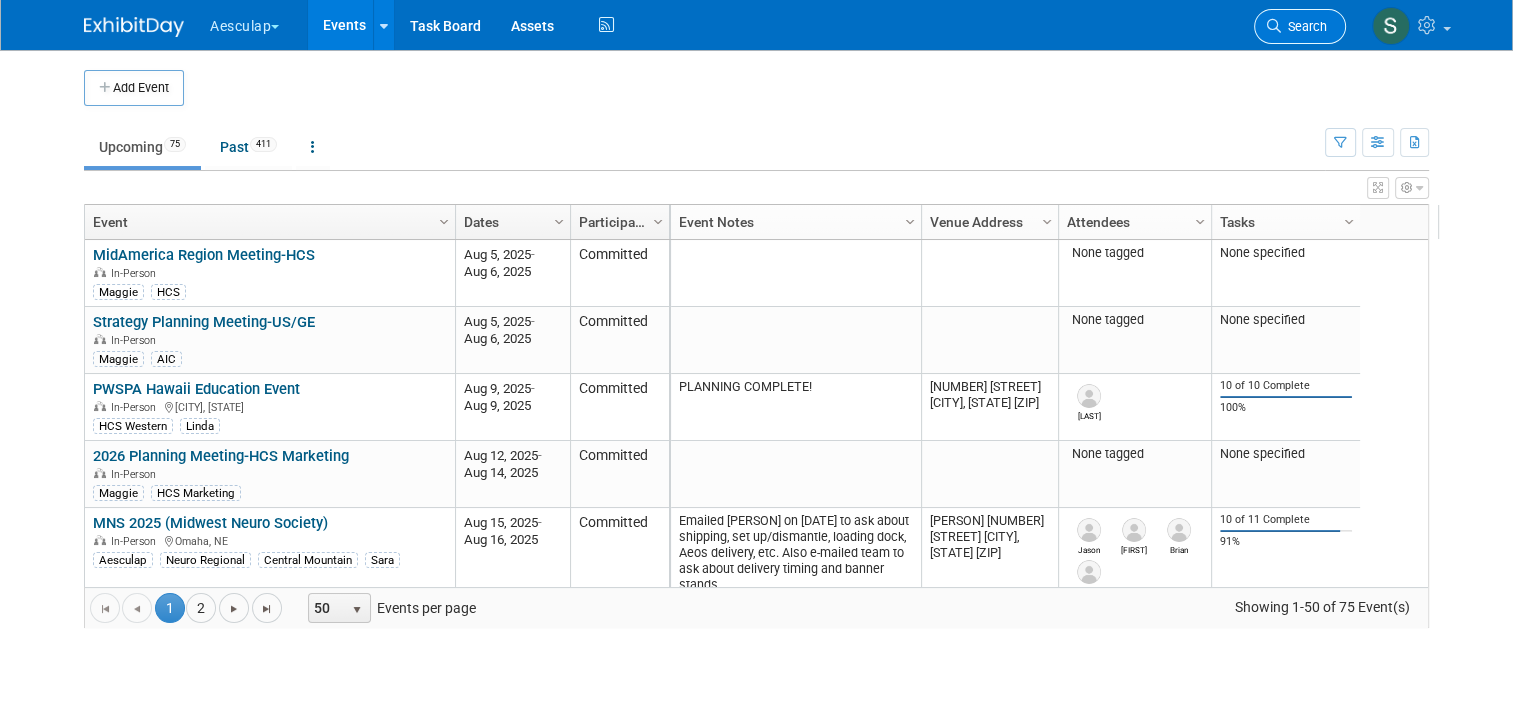 click at bounding box center (1274, 26) 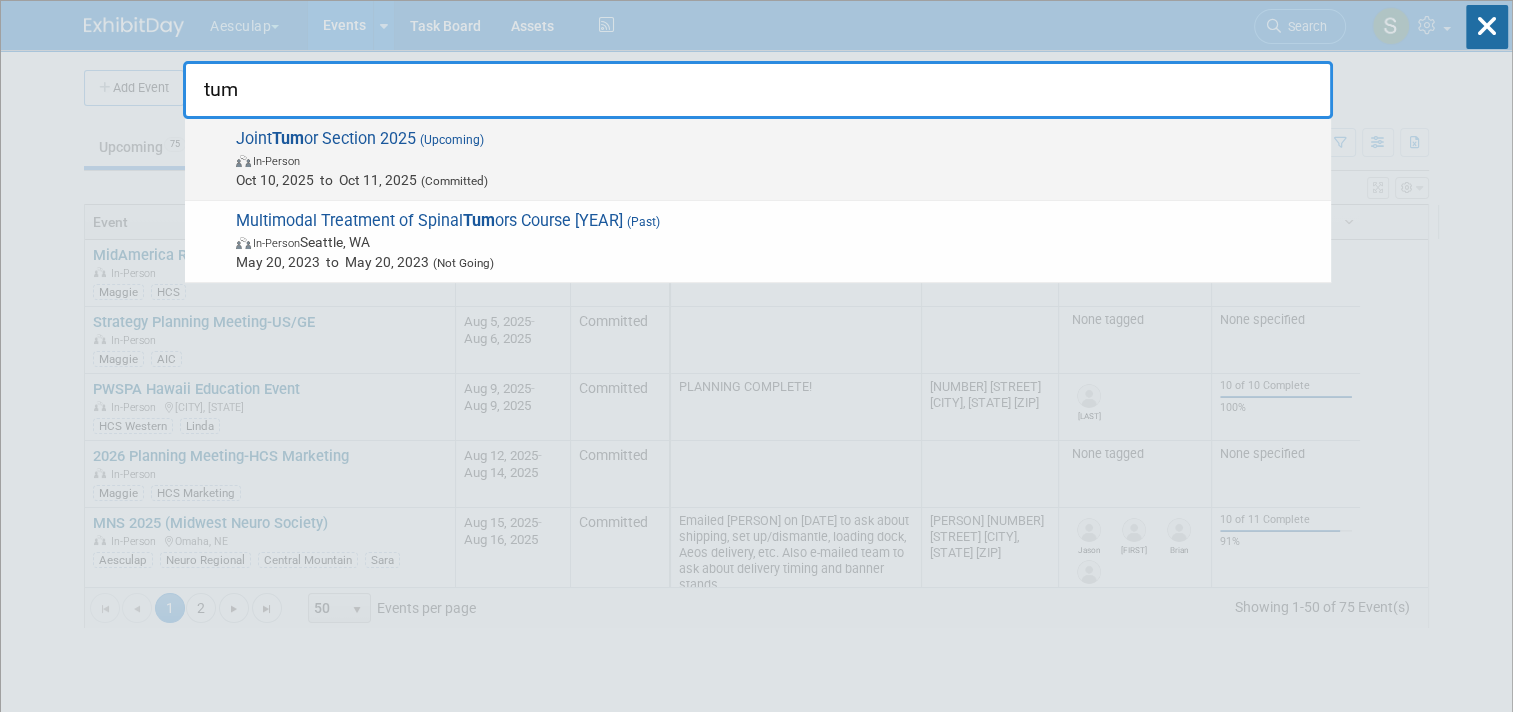 type on "tum" 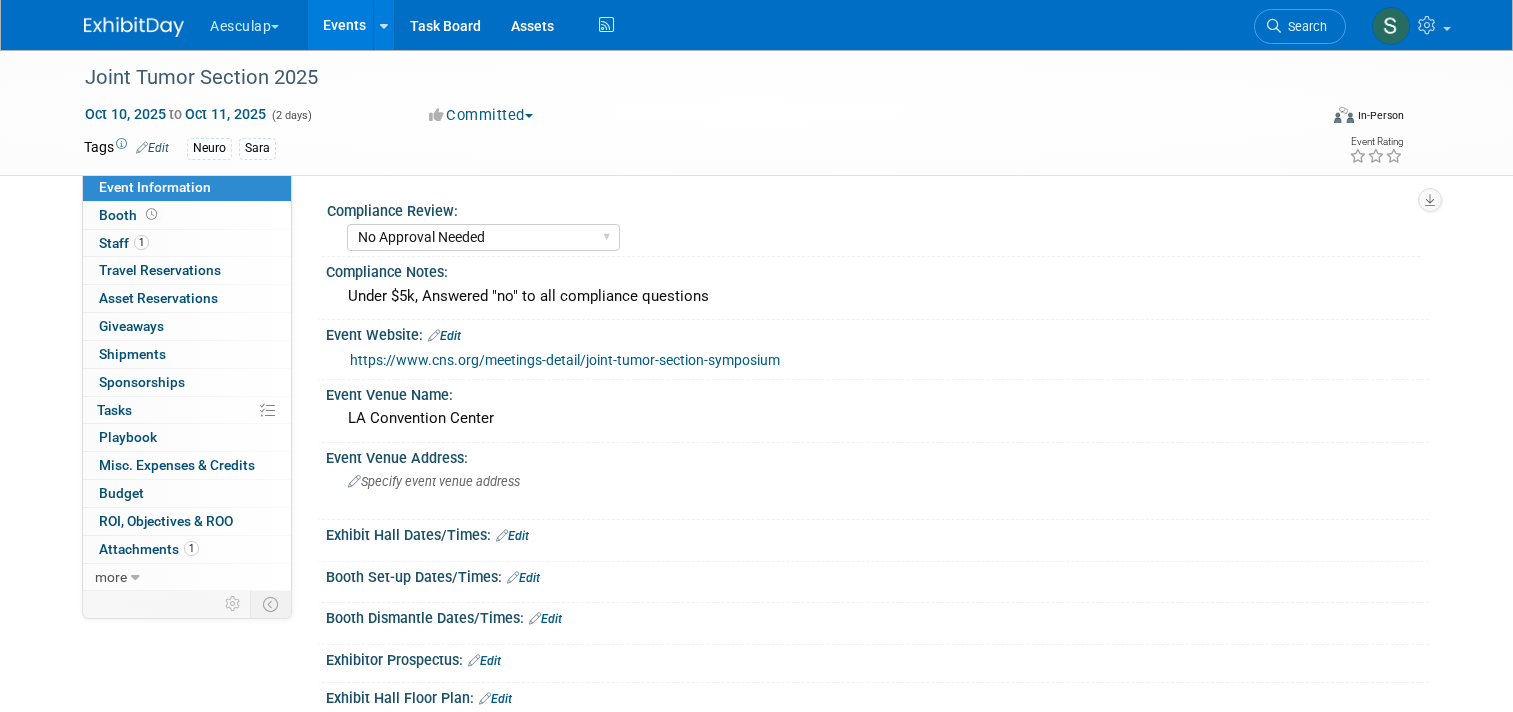 select on "No Approval Needed" 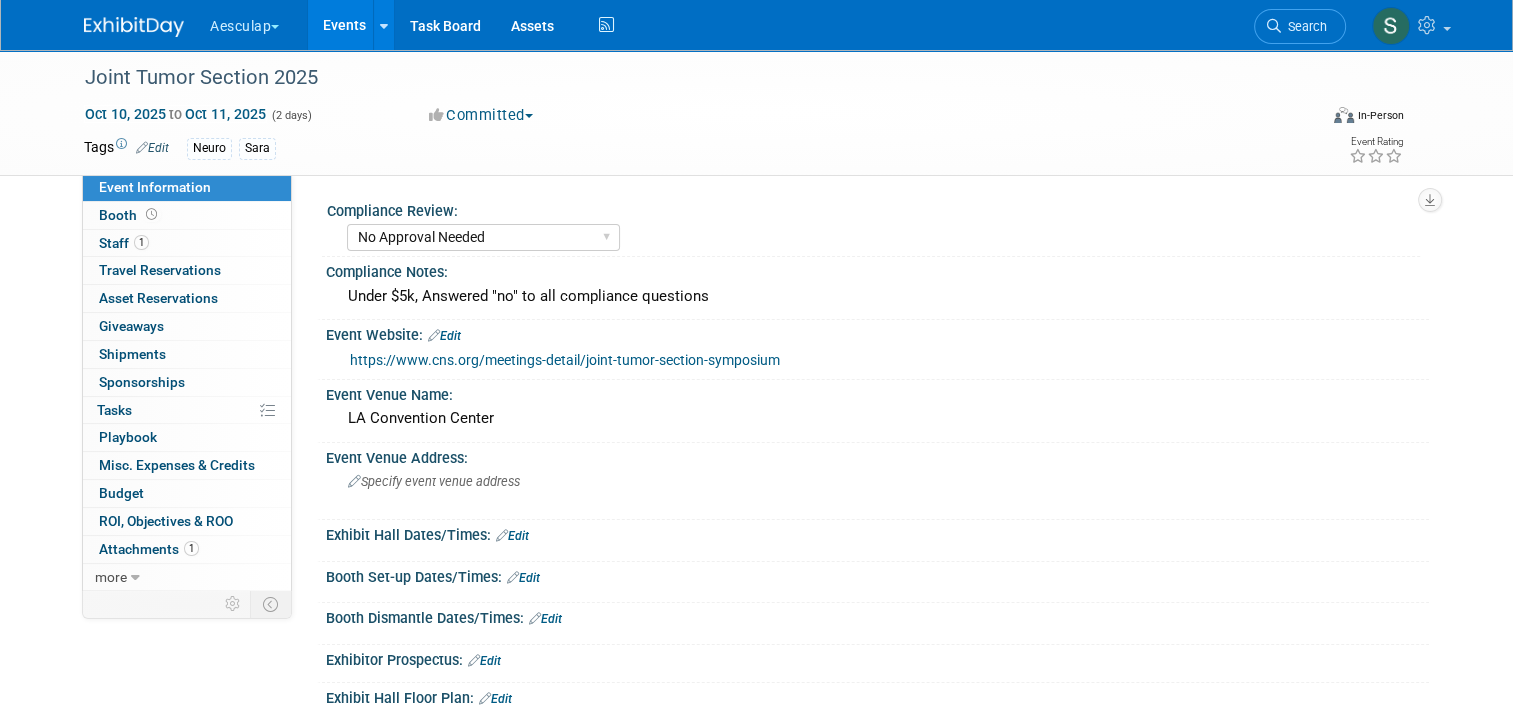scroll, scrollTop: 0, scrollLeft: 0, axis: both 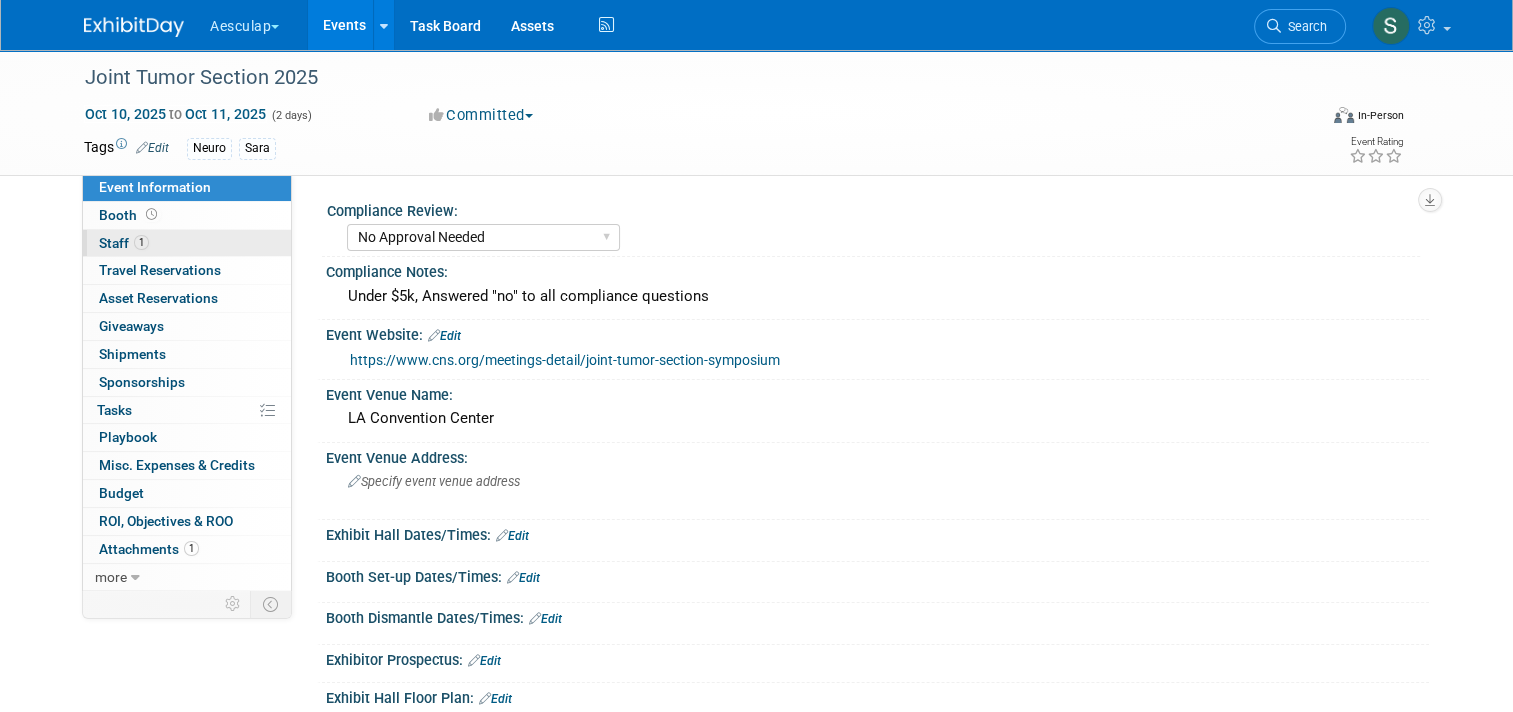 click on "Staff 1" at bounding box center [124, 243] 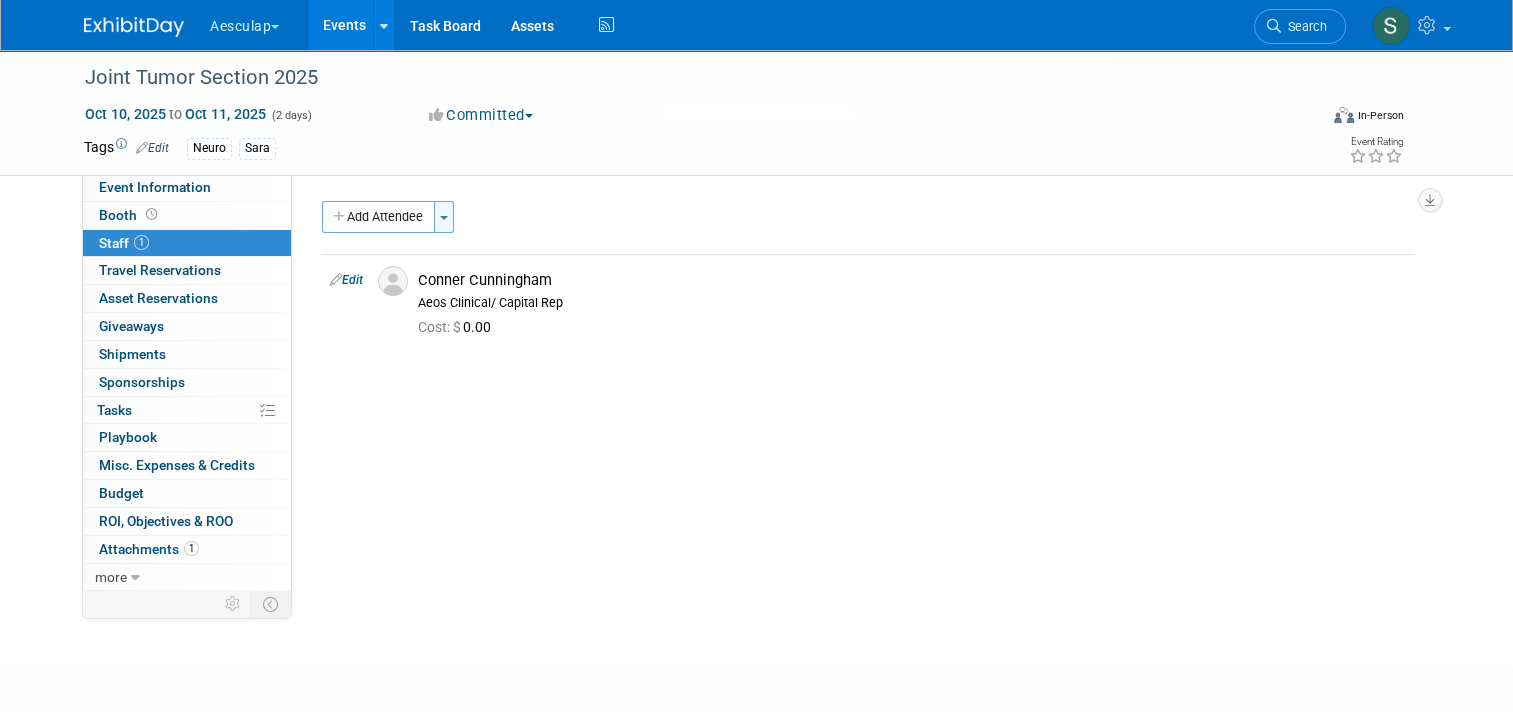 click on "Toggle Dropdown" at bounding box center (444, 217) 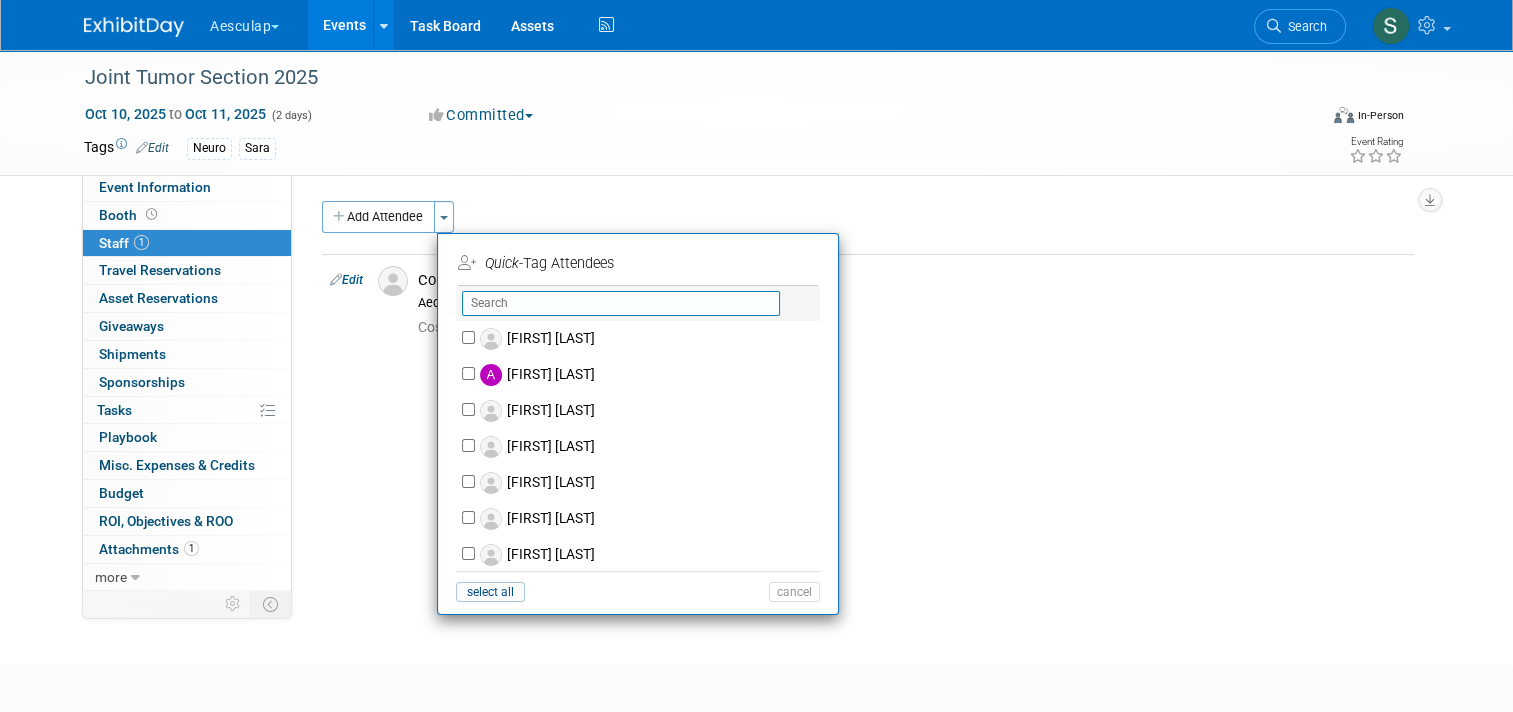 click at bounding box center [621, 303] 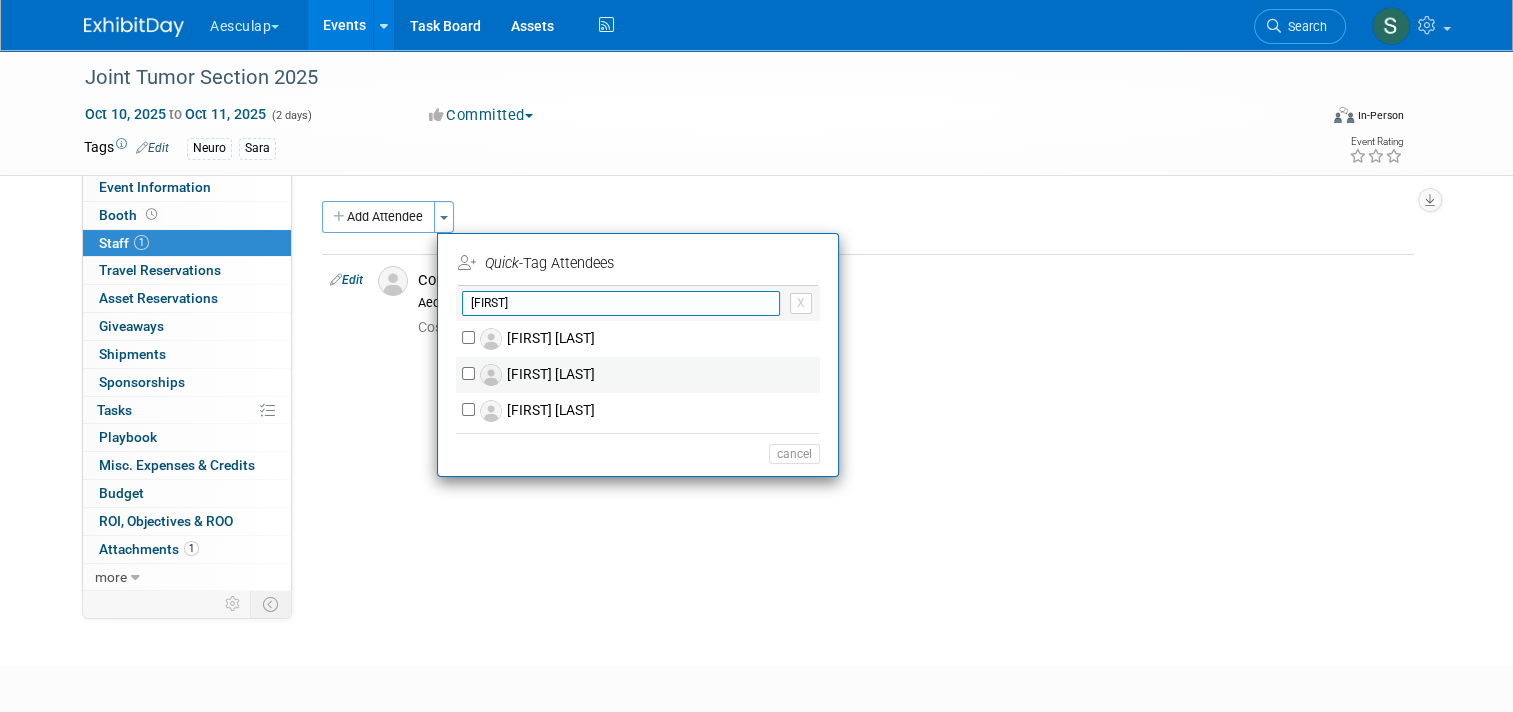 type on "brian" 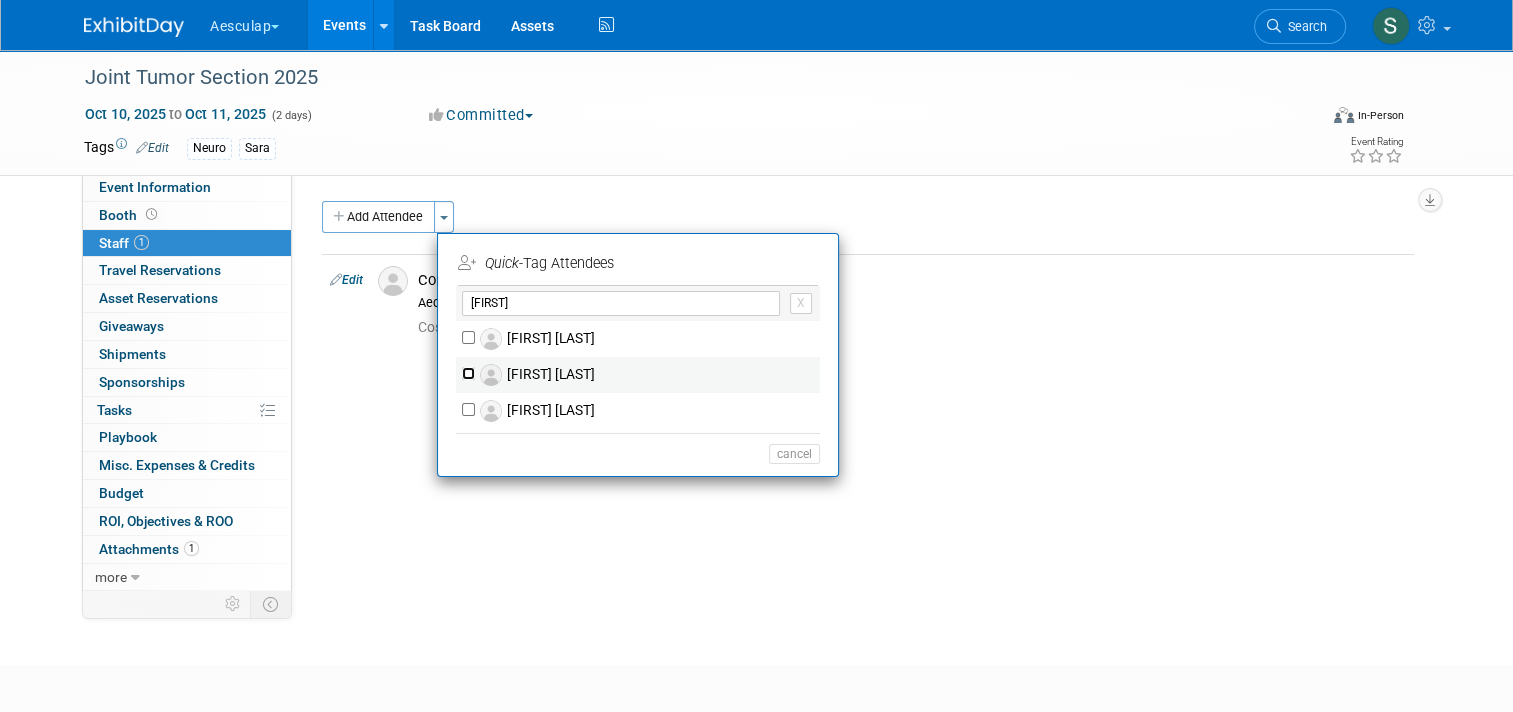 click on "[FIRST] [LAST]" at bounding box center [468, 373] 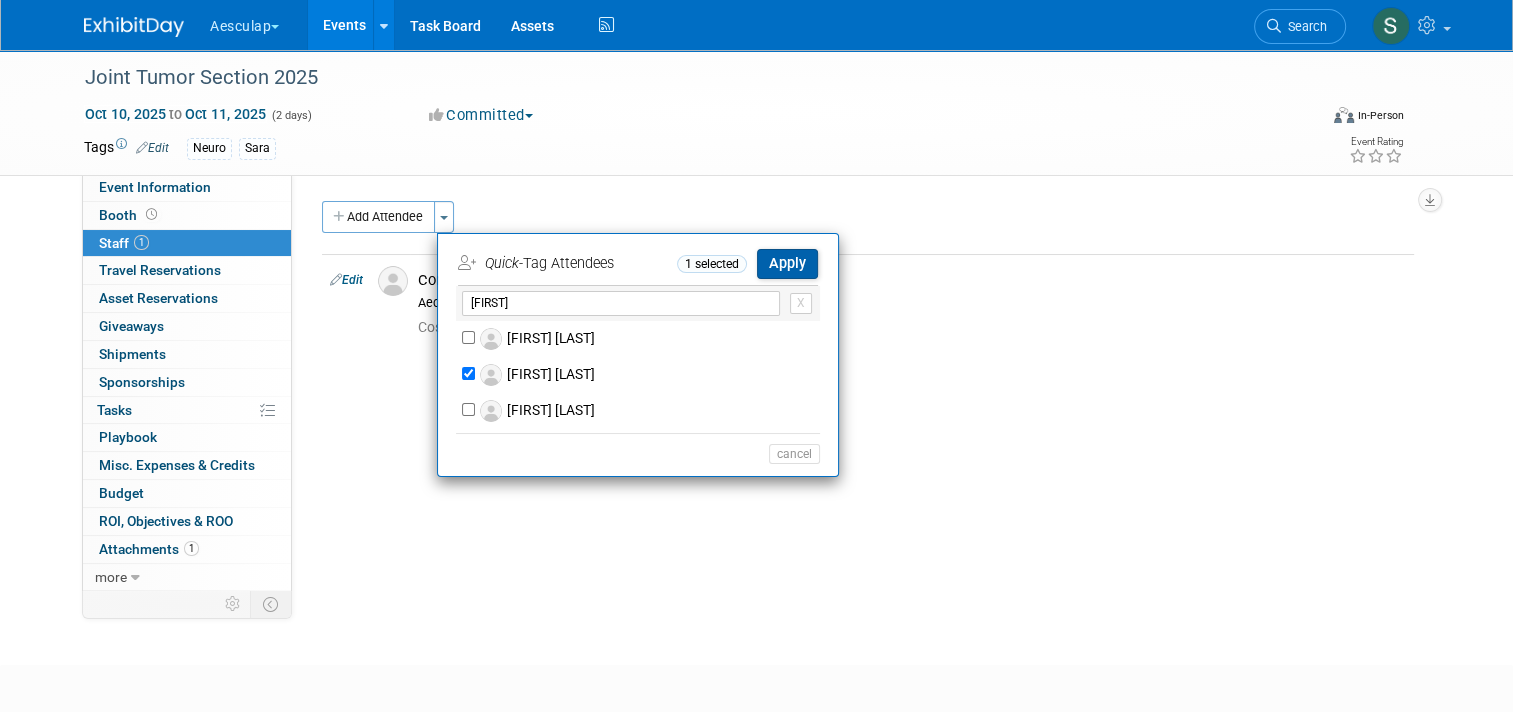 click on "Apply" at bounding box center (787, 263) 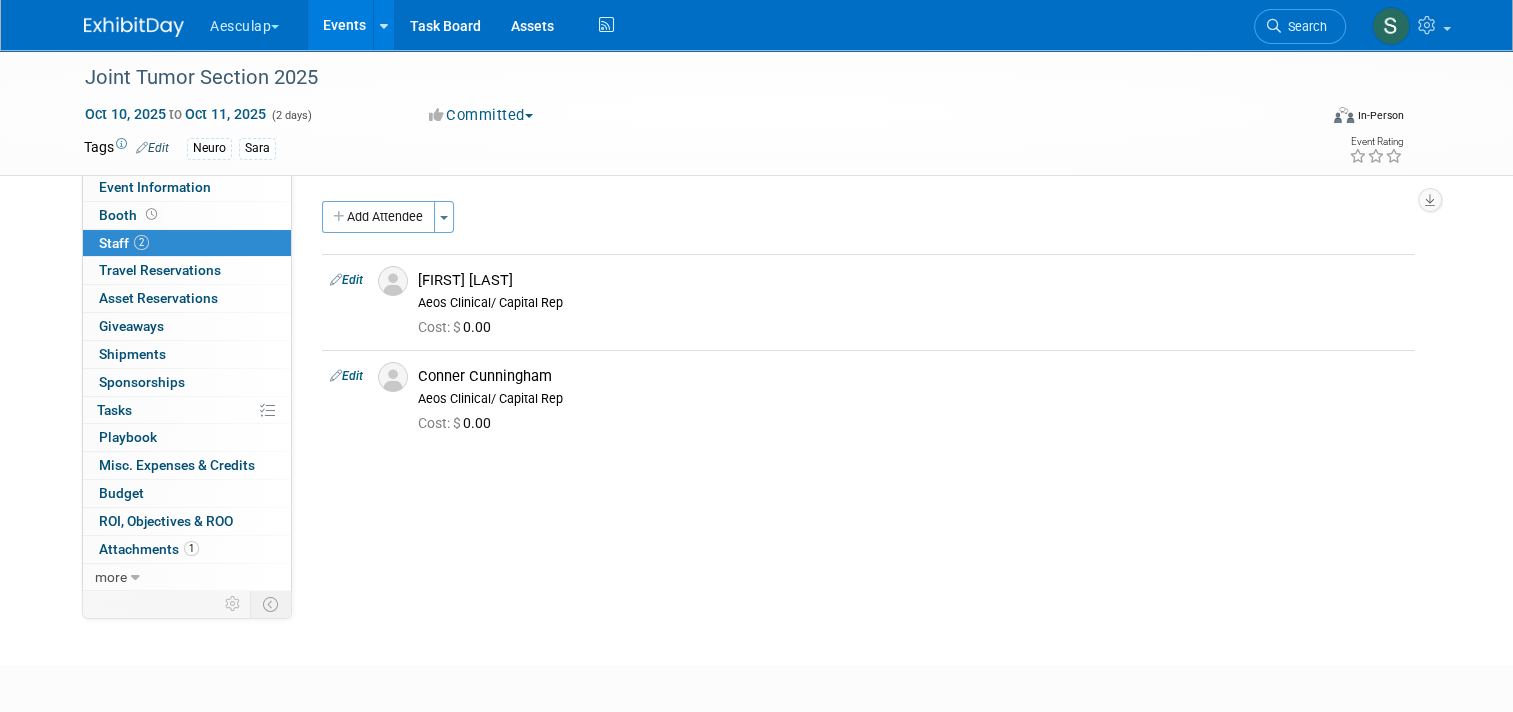 click on "Events" at bounding box center (344, 25) 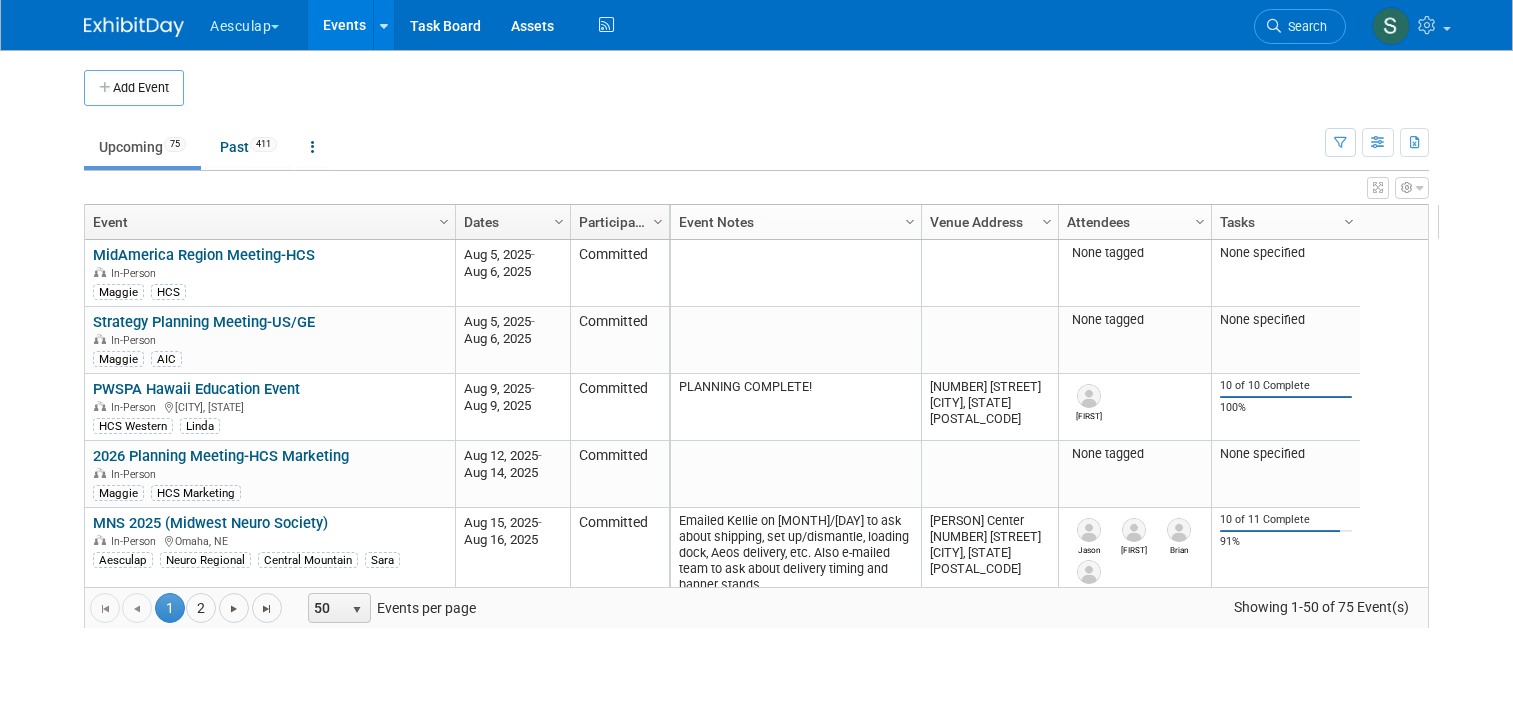 scroll, scrollTop: 0, scrollLeft: 0, axis: both 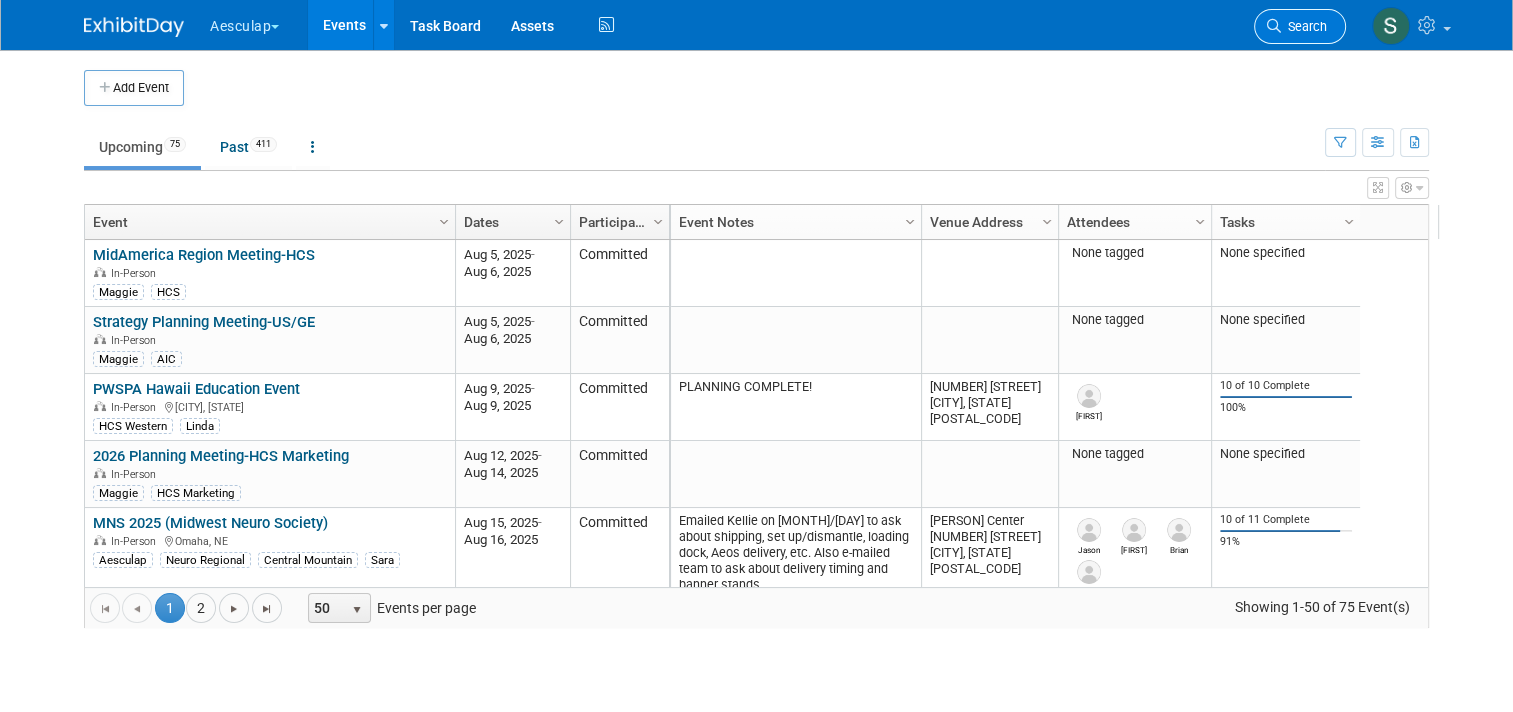 click on "Search" at bounding box center (1304, 26) 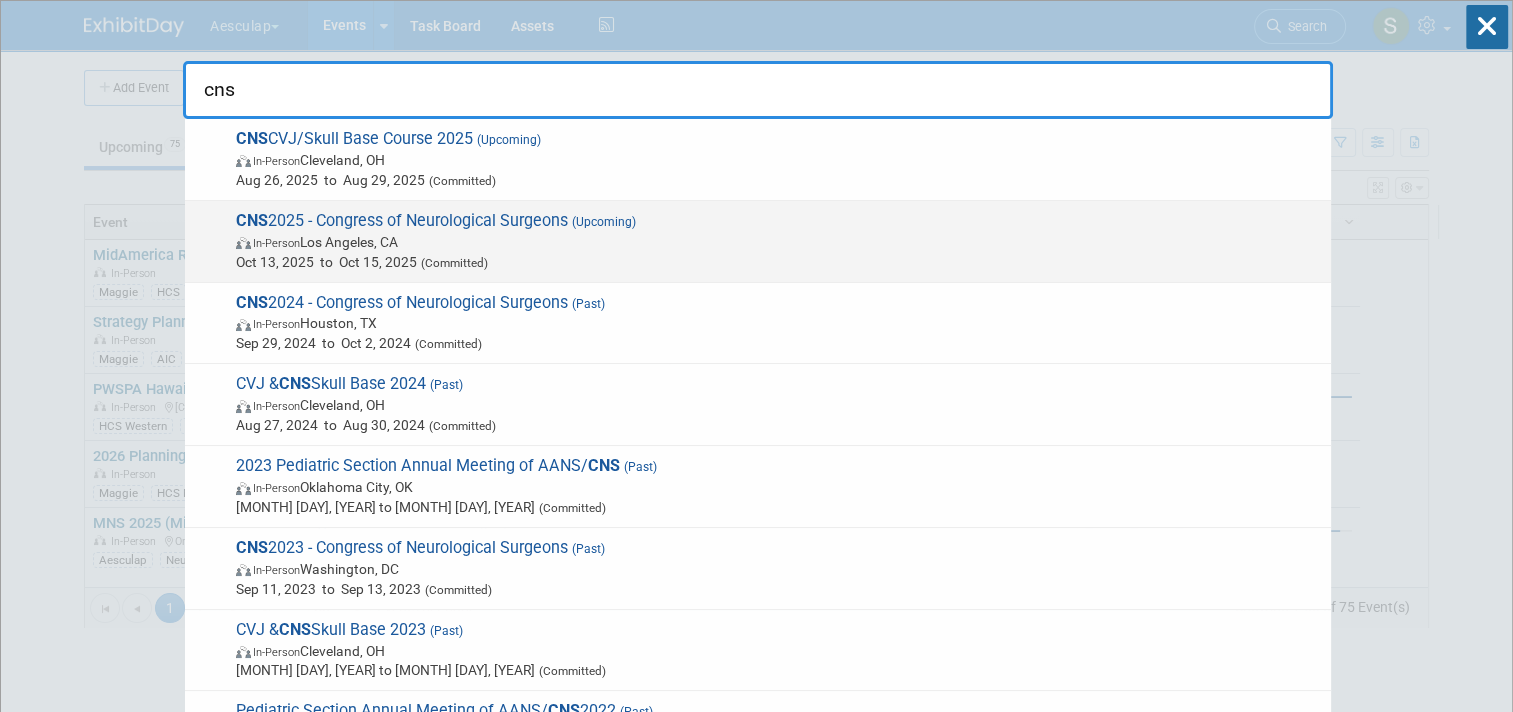 type on "cns" 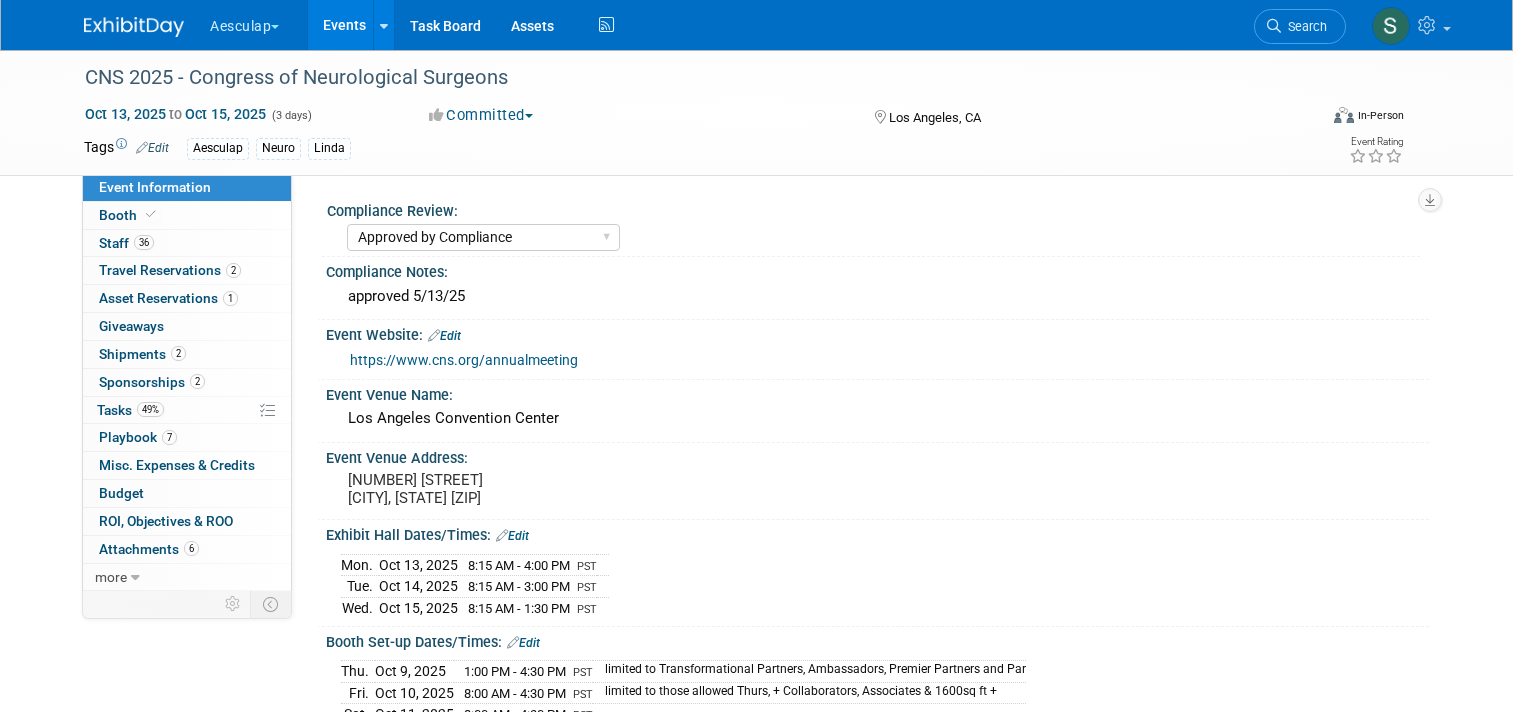 select on "Approved by Compliance" 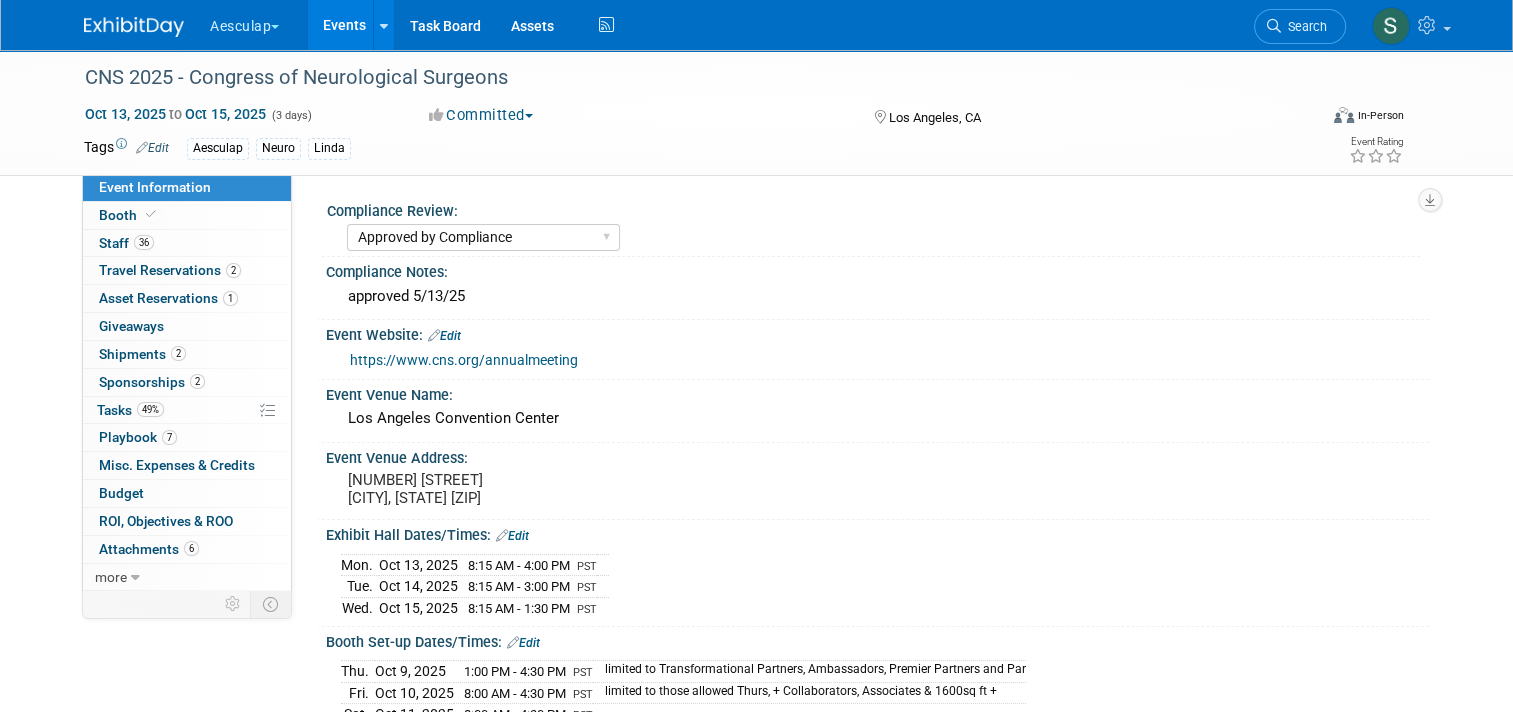 scroll, scrollTop: 0, scrollLeft: 0, axis: both 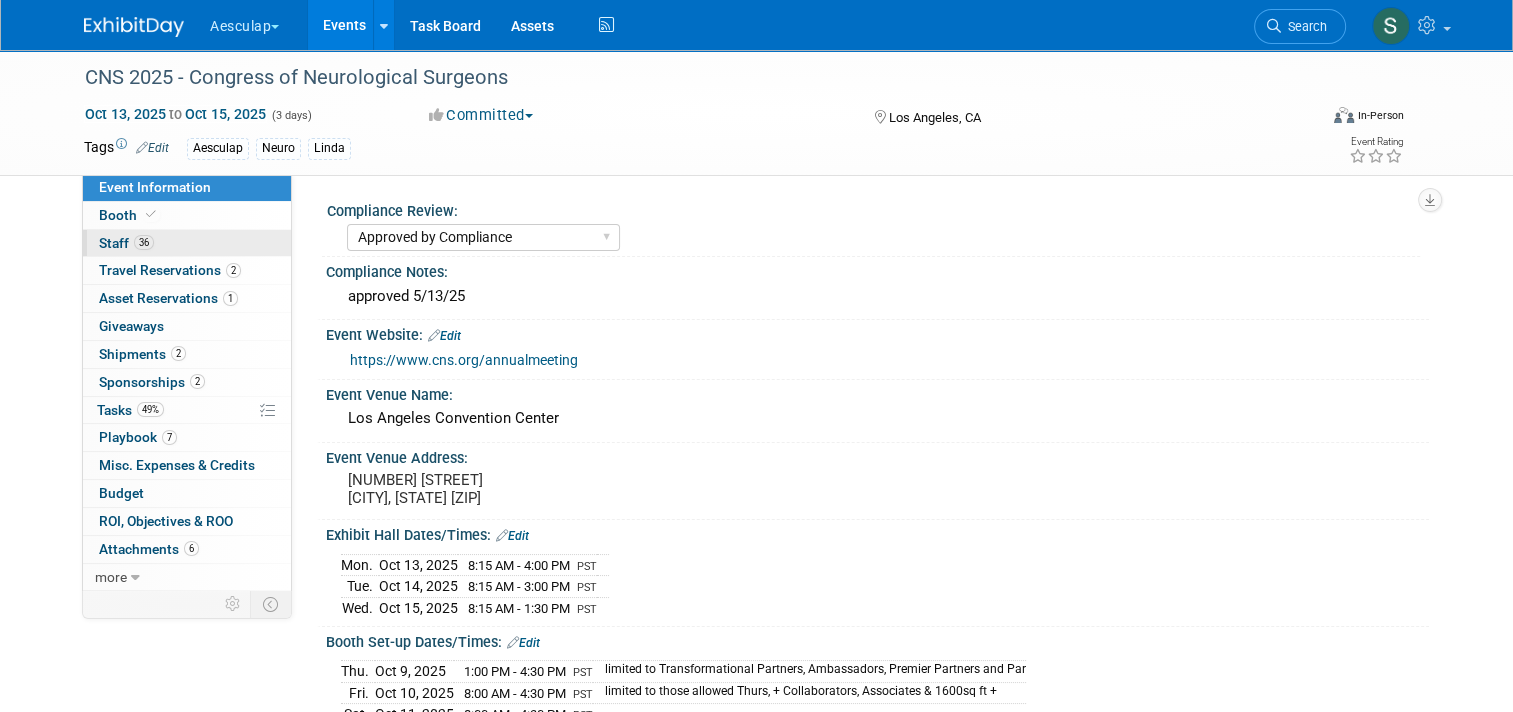 click on "36
Staff 36" at bounding box center (187, 243) 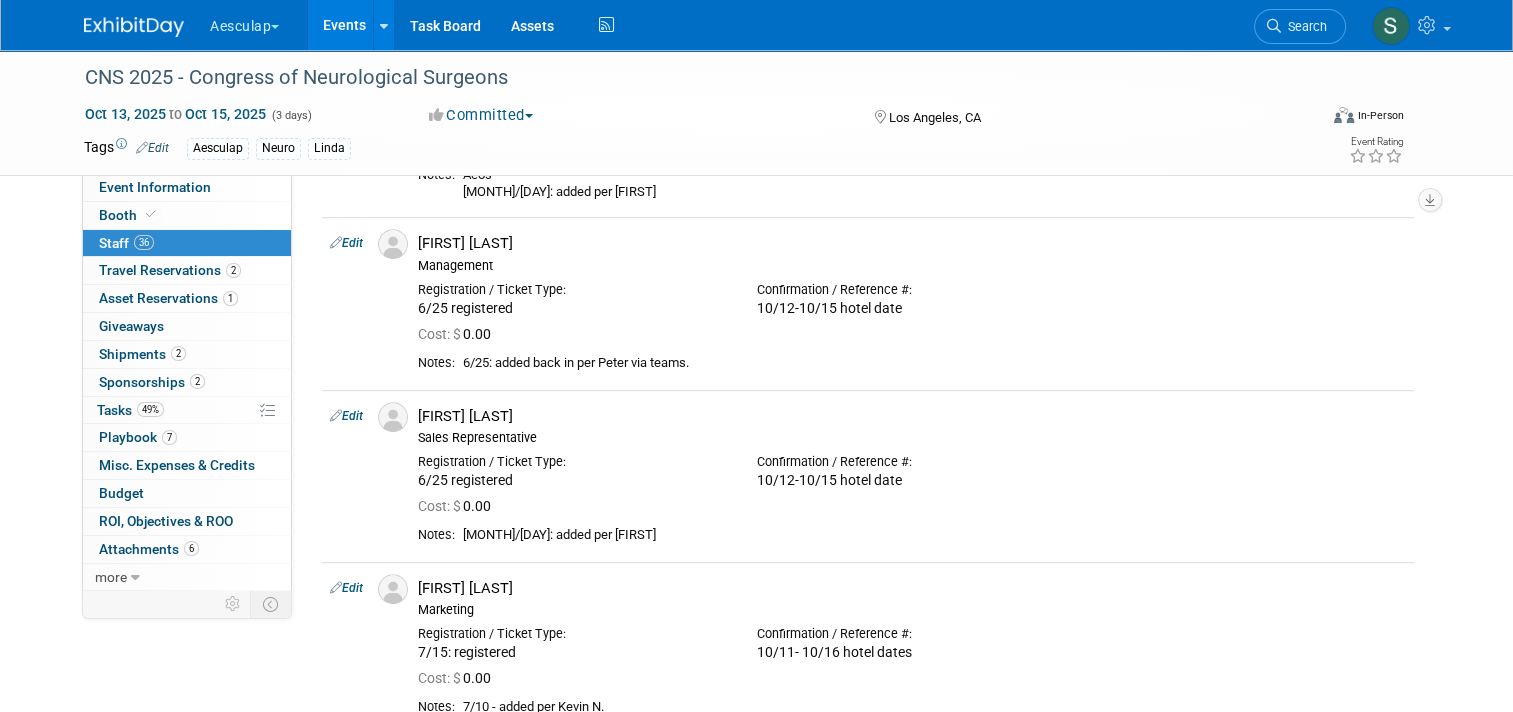 scroll, scrollTop: 1093, scrollLeft: 0, axis: vertical 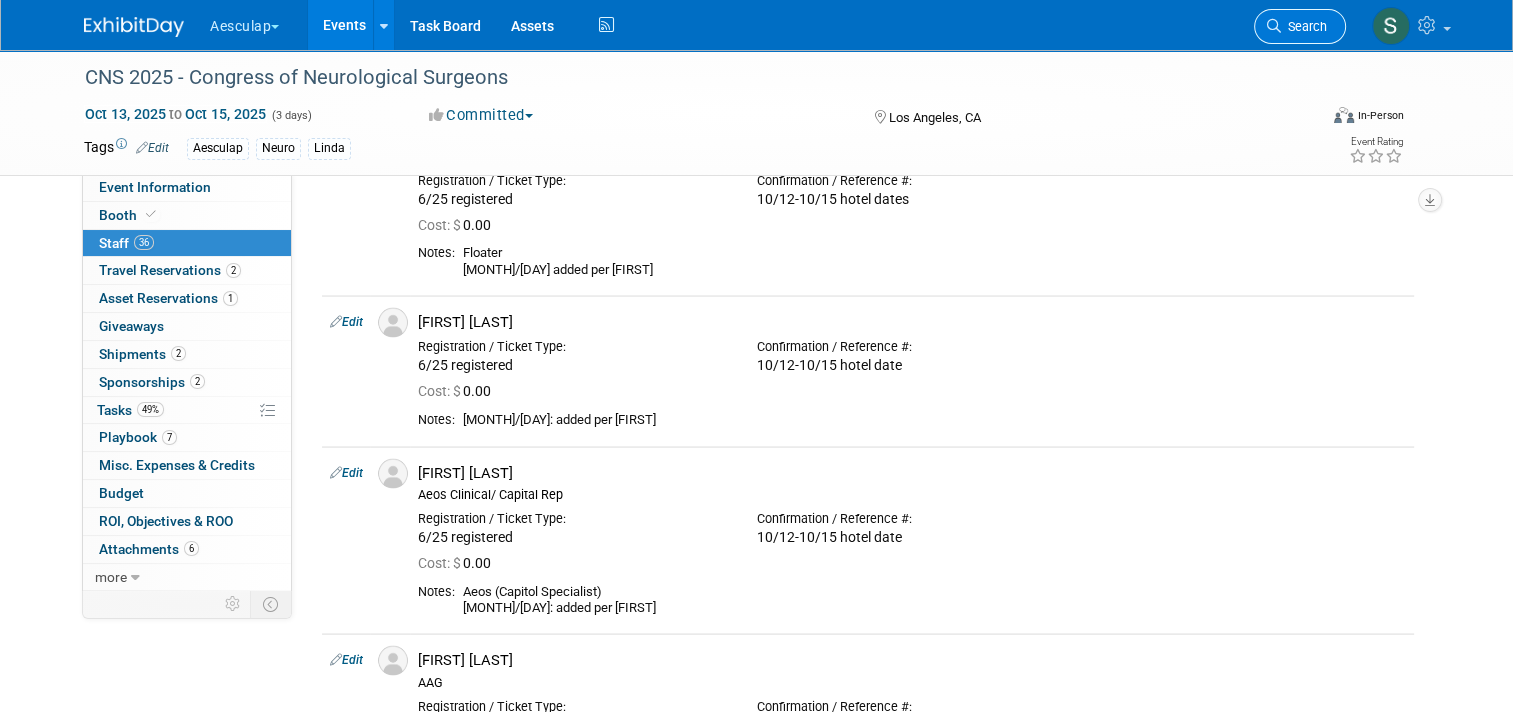 click on "Search" at bounding box center (1304, 26) 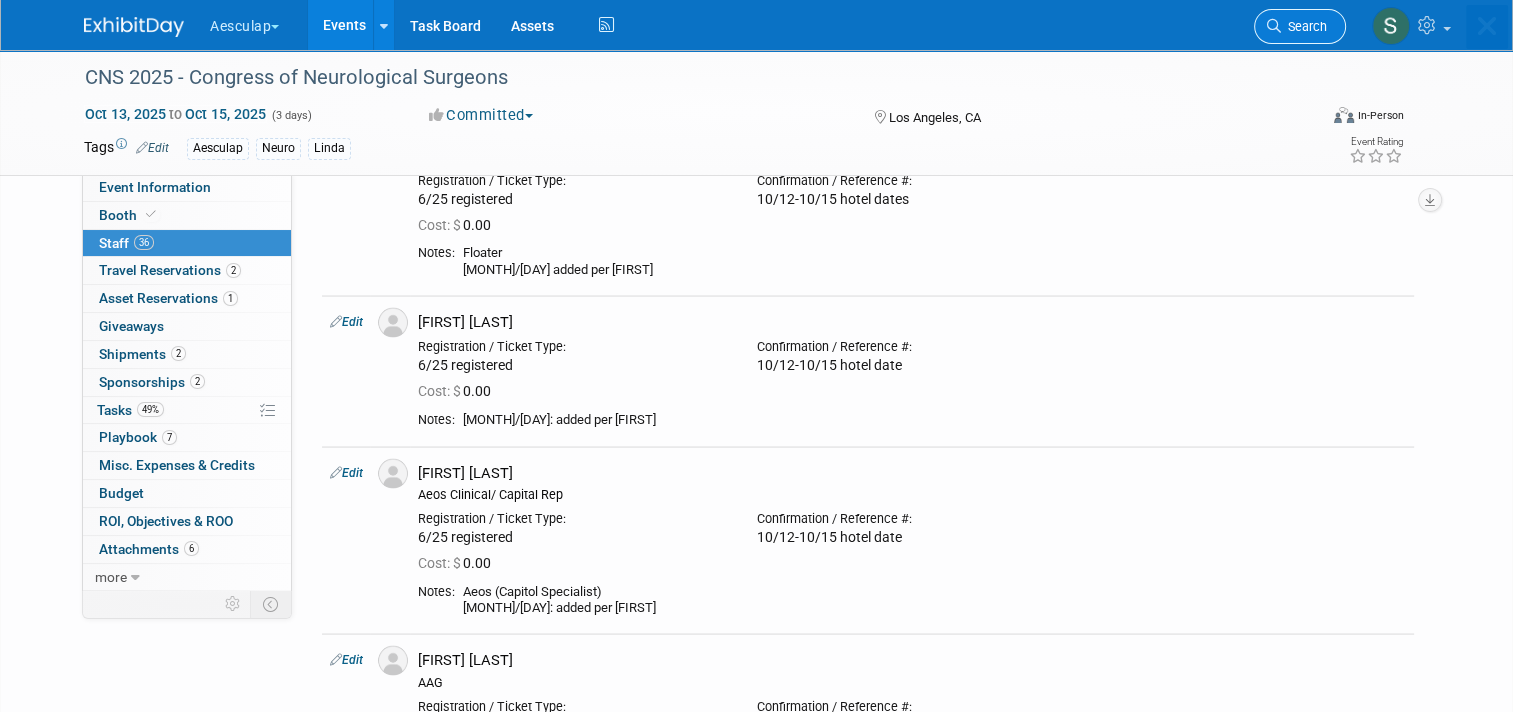 scroll, scrollTop: 0, scrollLeft: 0, axis: both 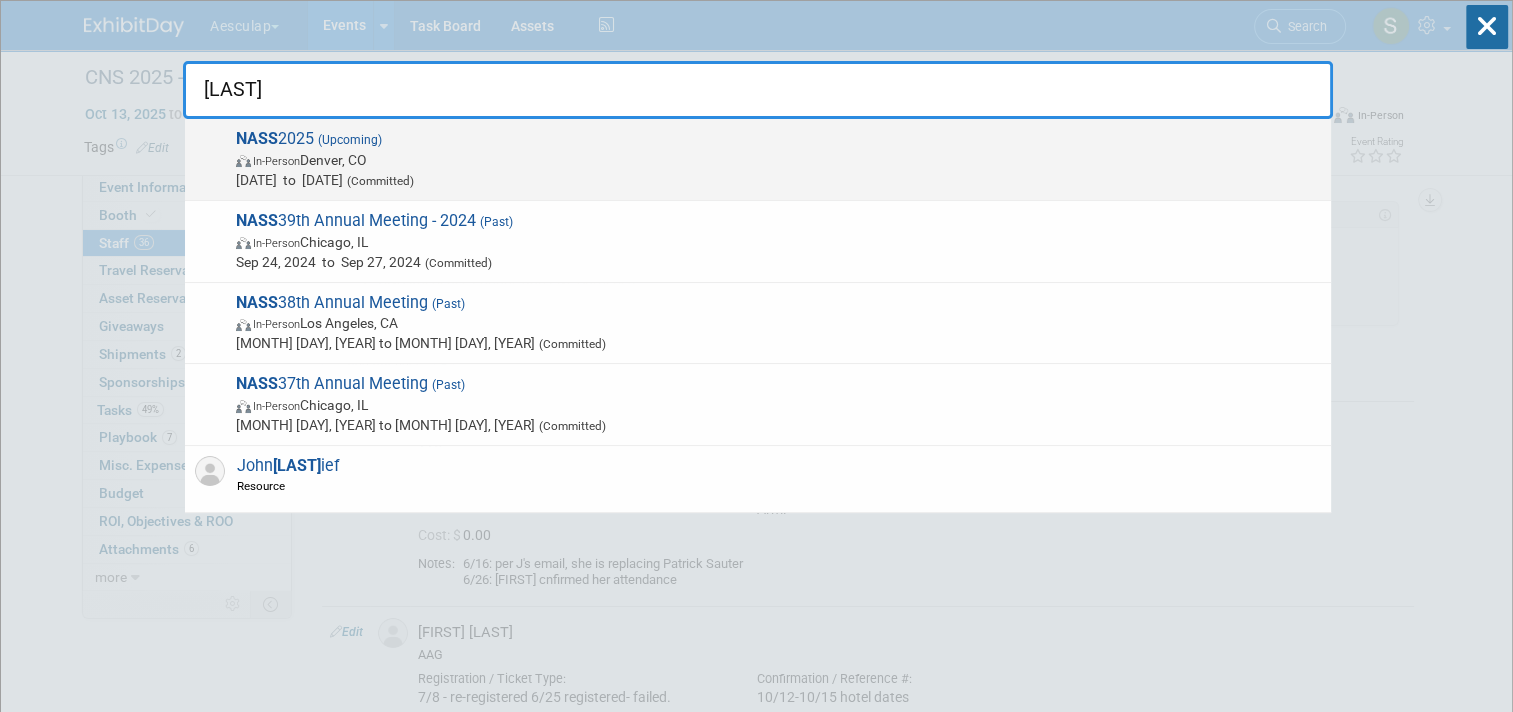 type on "nass" 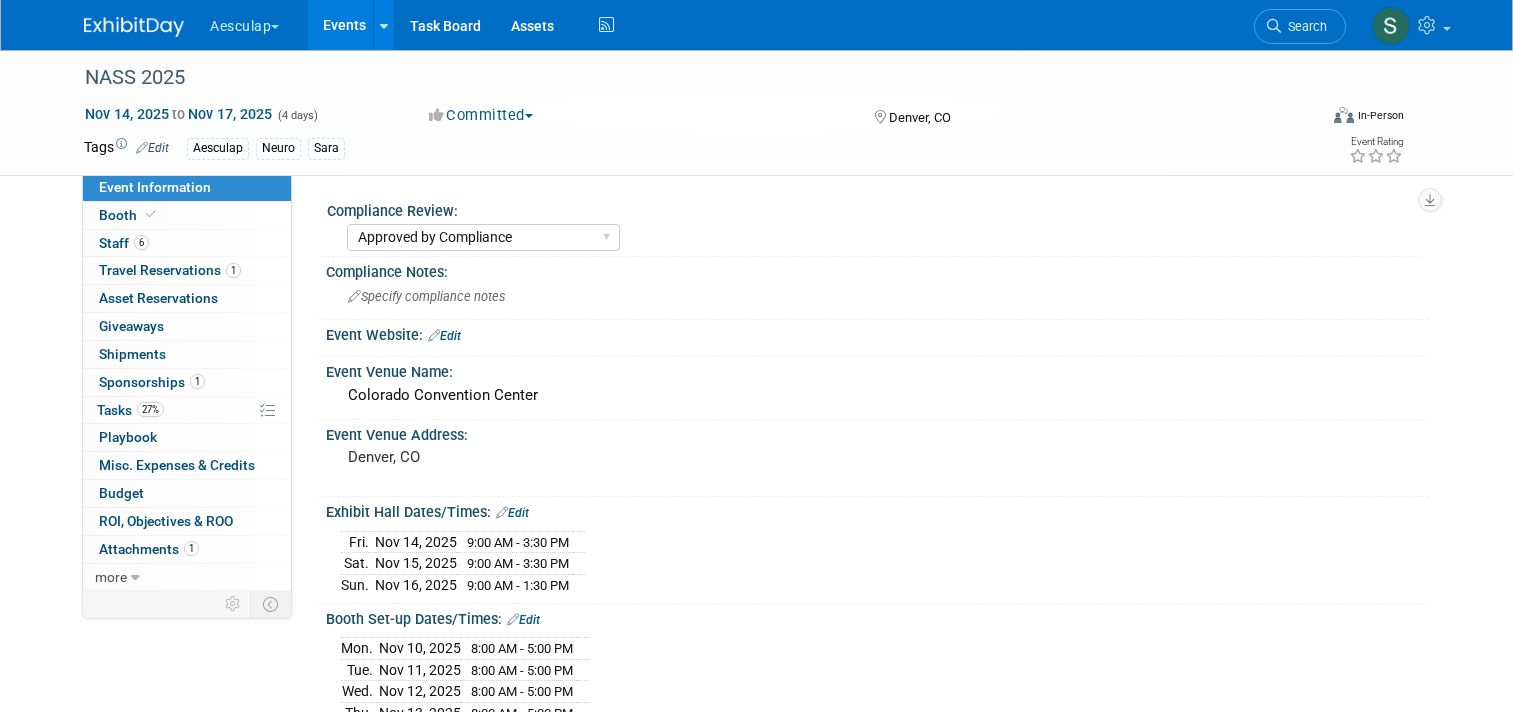 select on "Approved by Compliance" 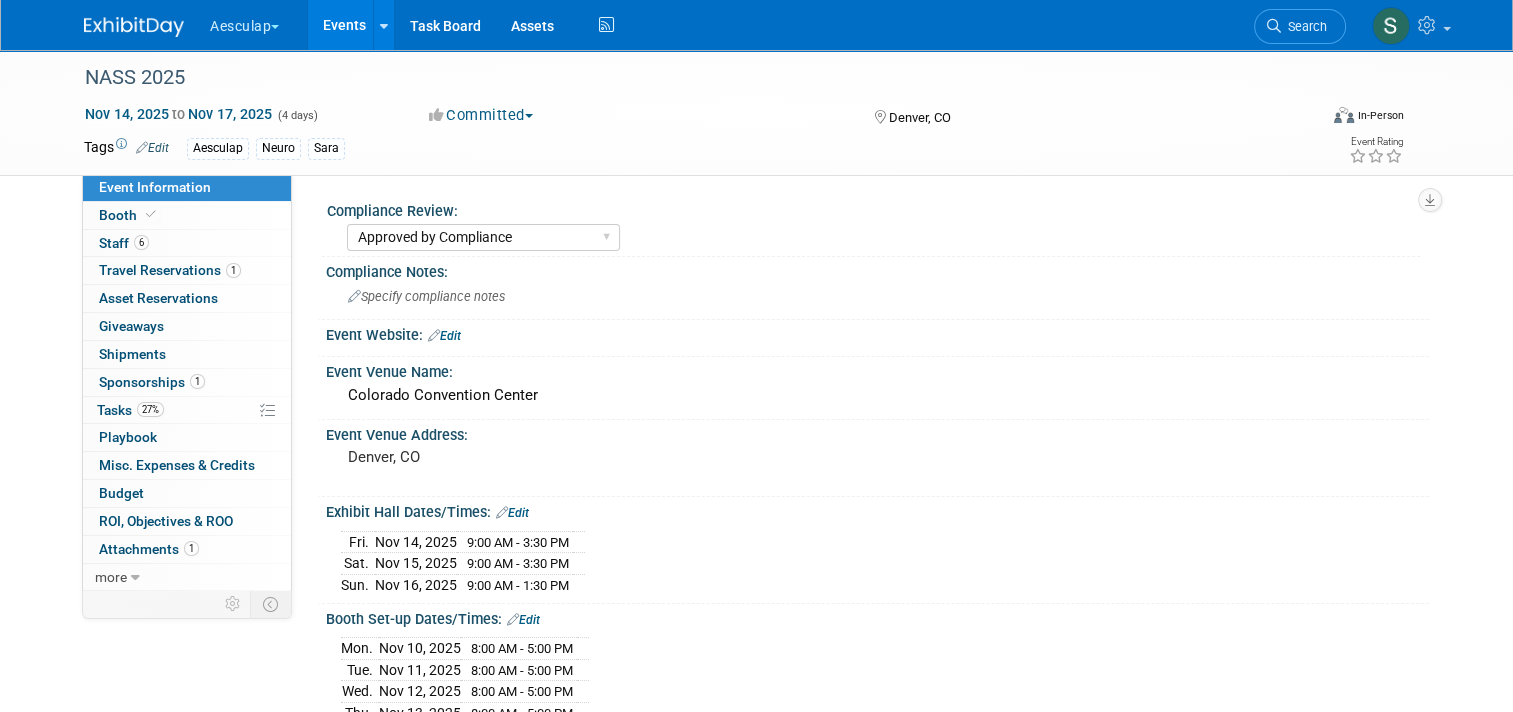 scroll, scrollTop: 0, scrollLeft: 0, axis: both 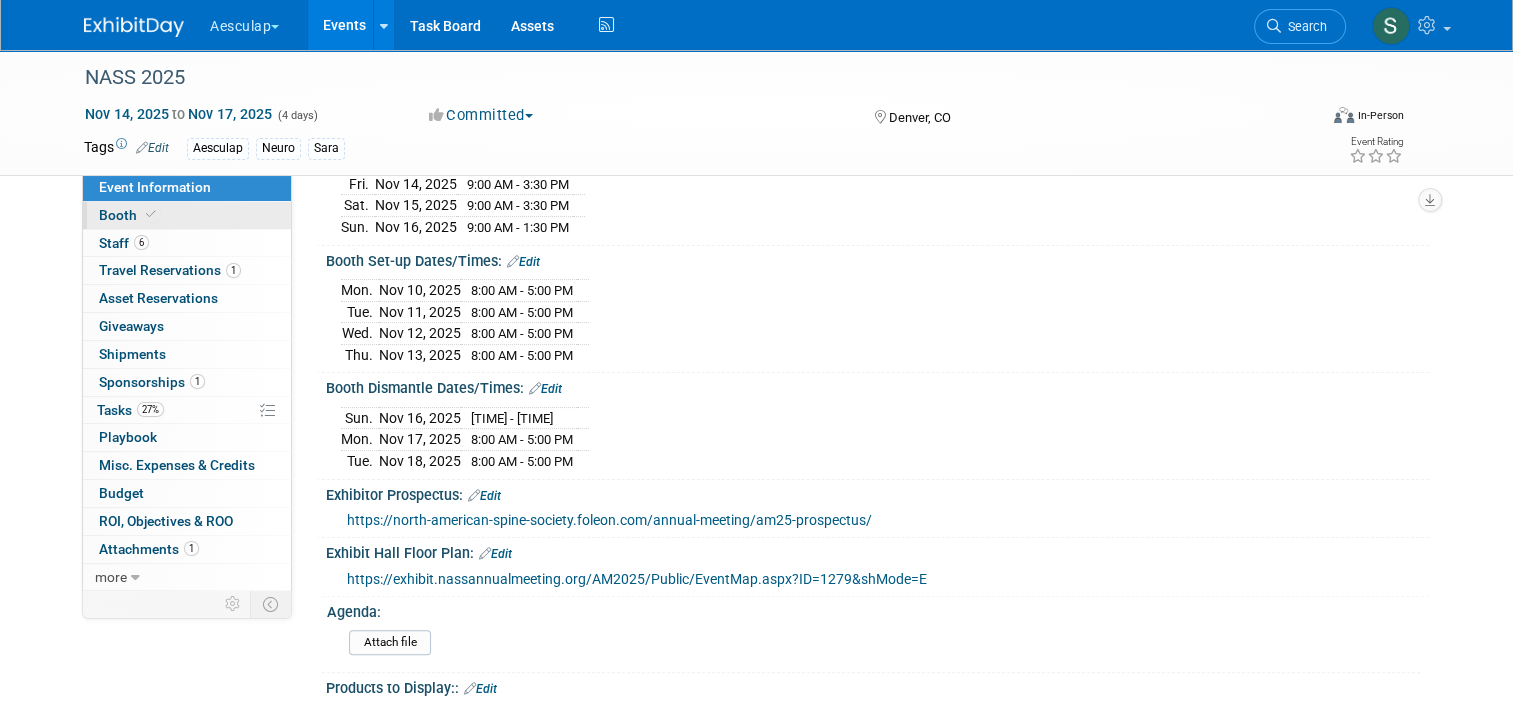 click on "Booth" at bounding box center (129, 215) 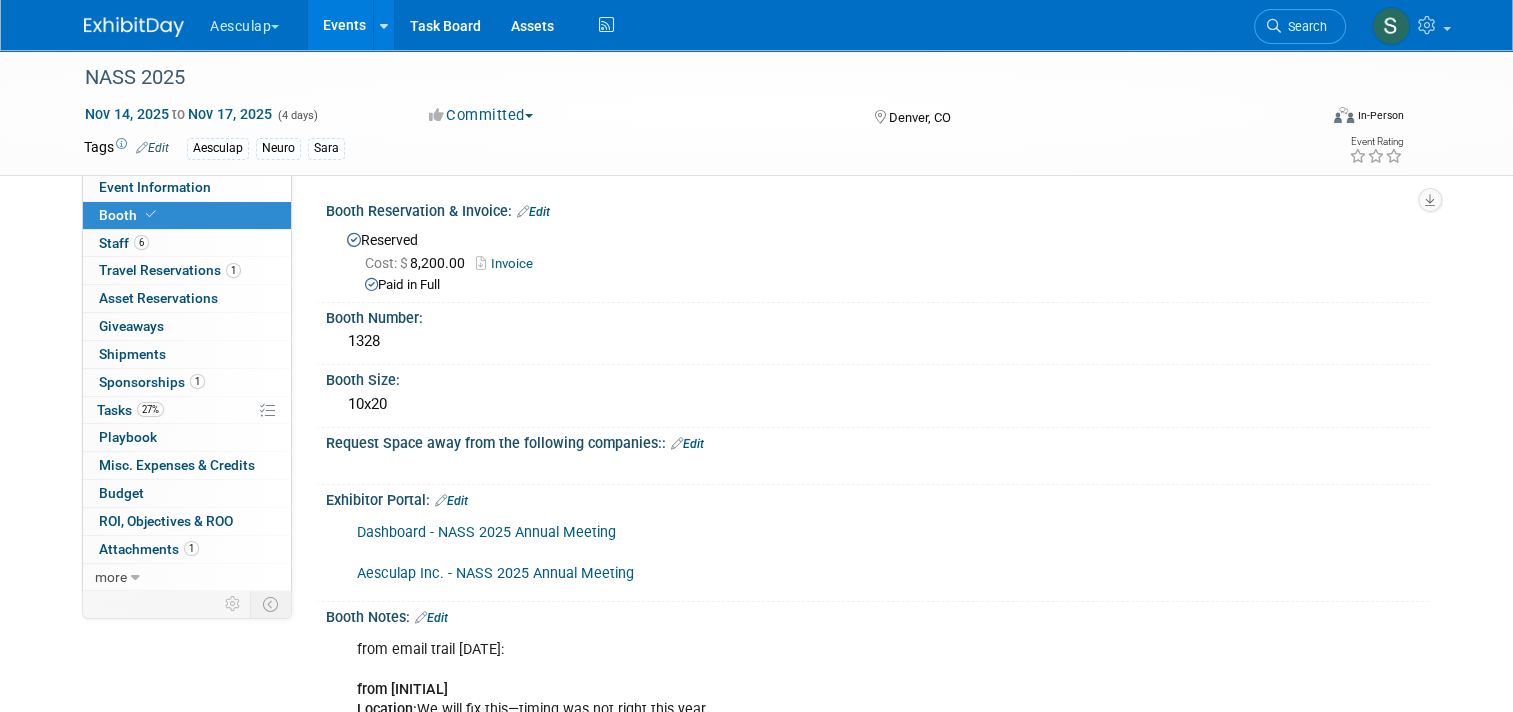 click on "Aesculap Inc. - NASS 2025 Annual Meeting" at bounding box center (495, 573) 